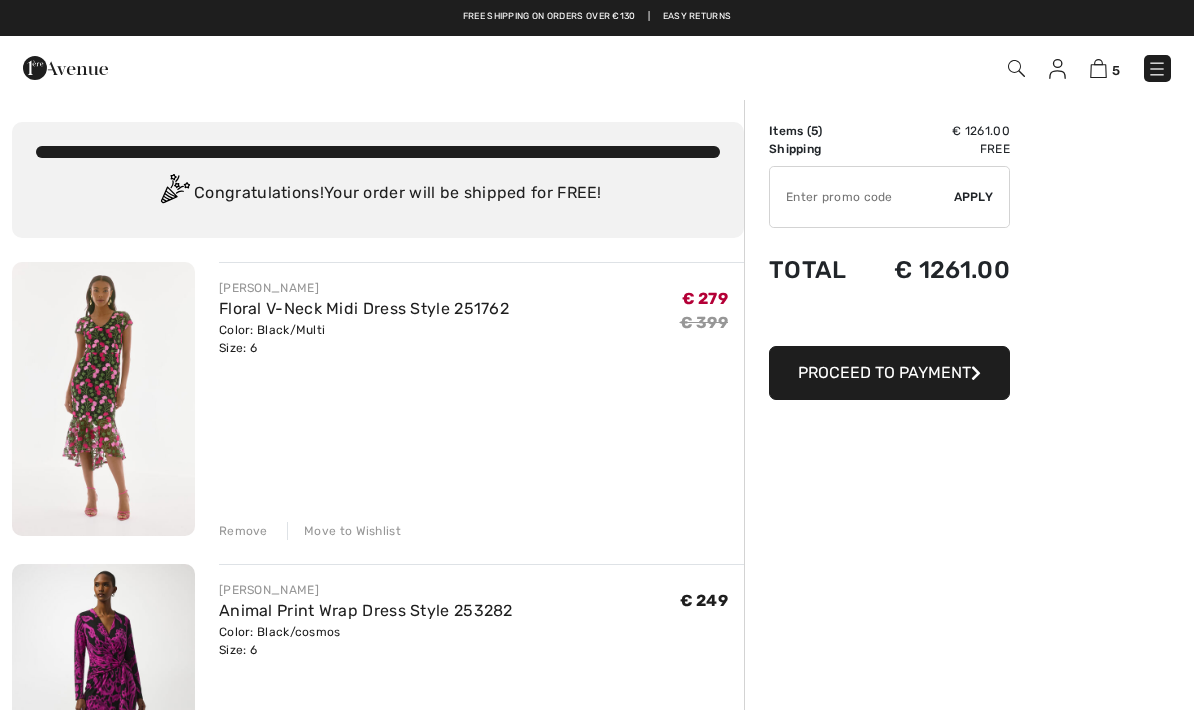 scroll, scrollTop: 0, scrollLeft: 0, axis: both 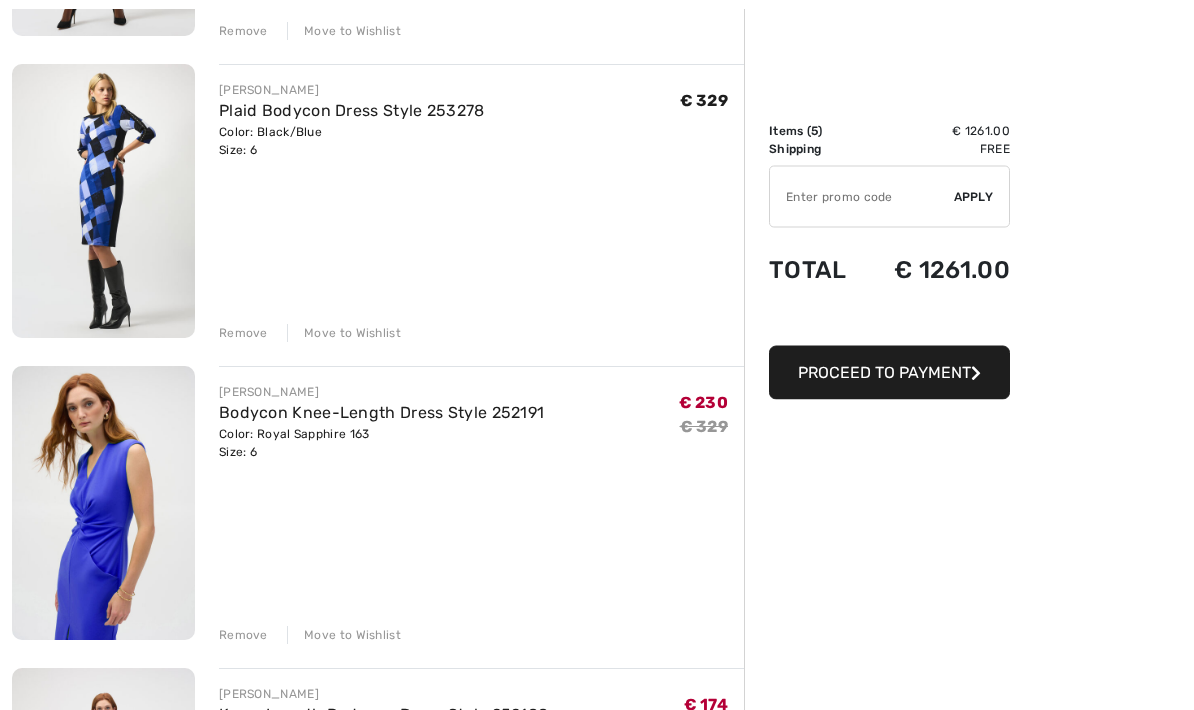 click at bounding box center (103, 504) 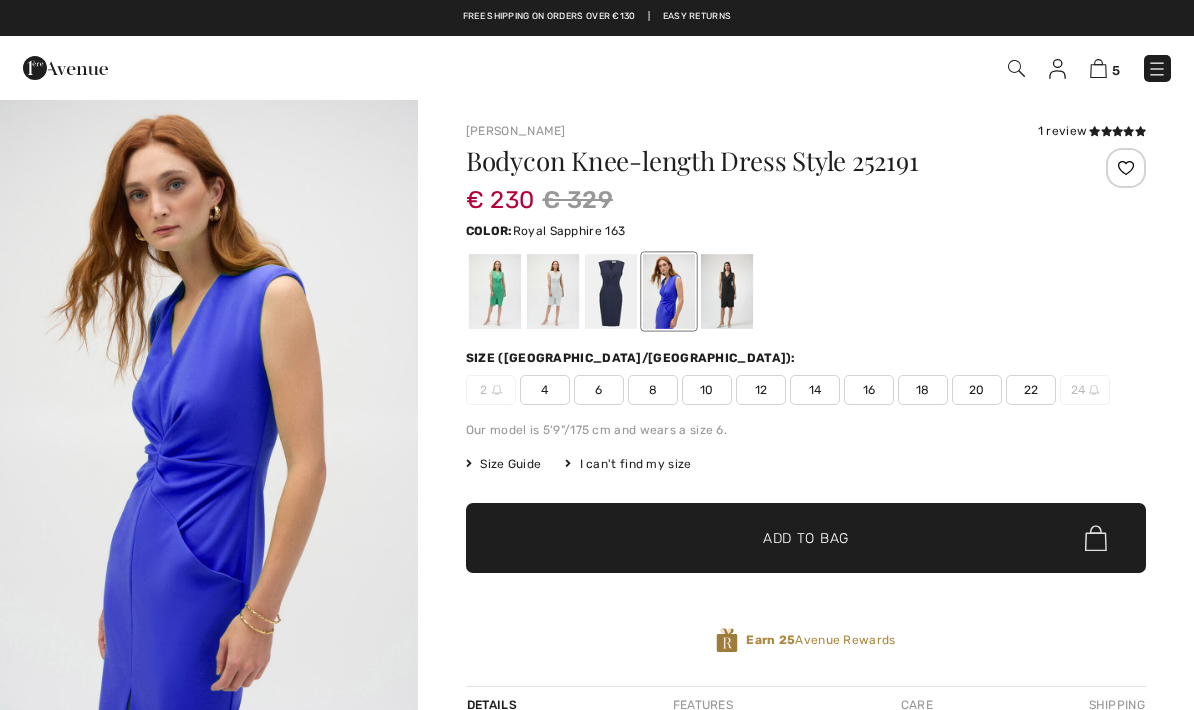 scroll, scrollTop: 0, scrollLeft: 0, axis: both 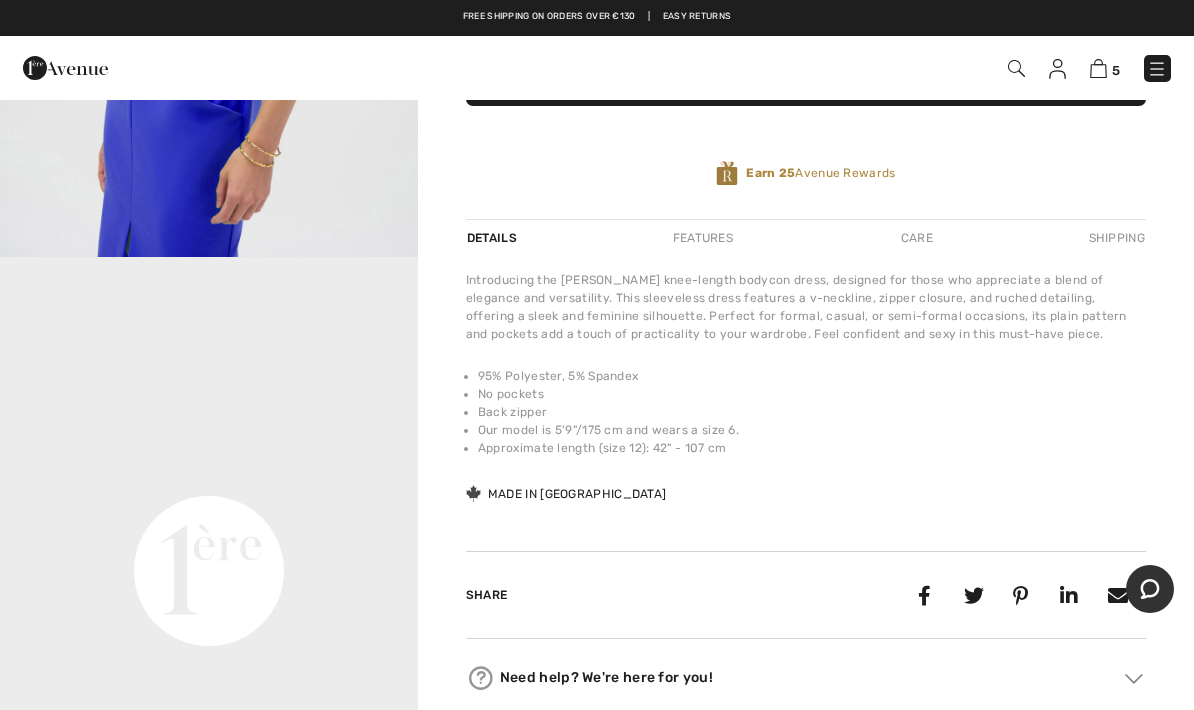 click on "Features" at bounding box center (703, 238) 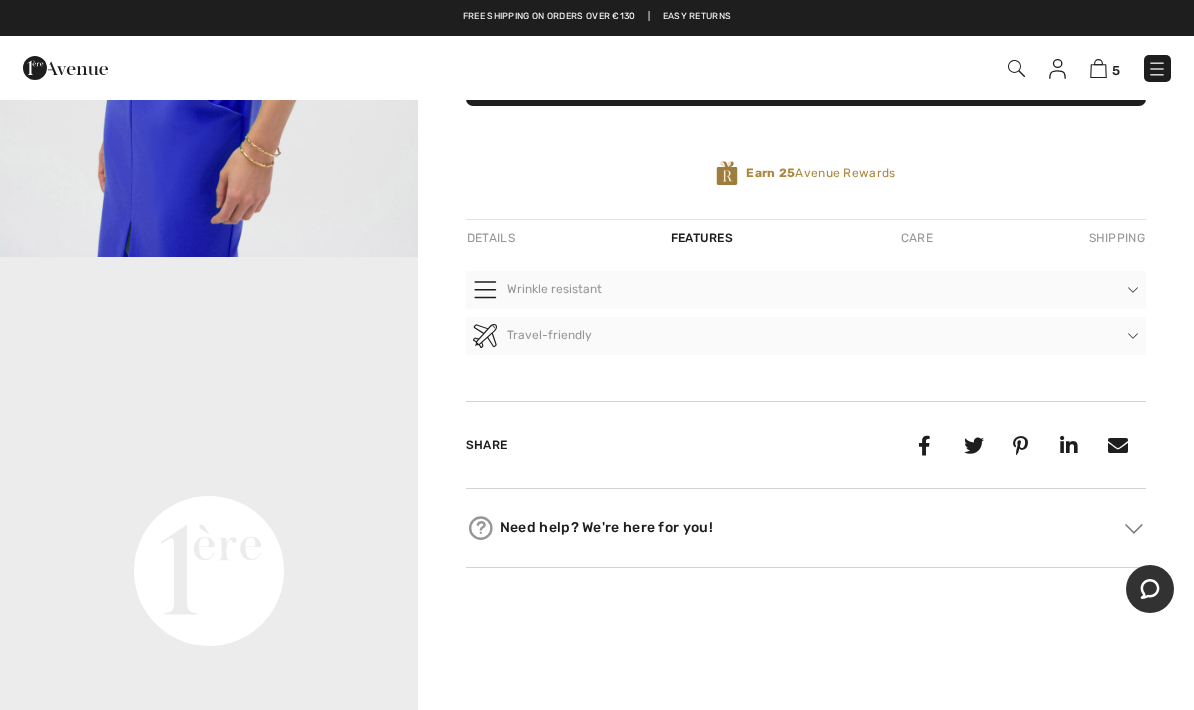 click on "Care" at bounding box center [917, 238] 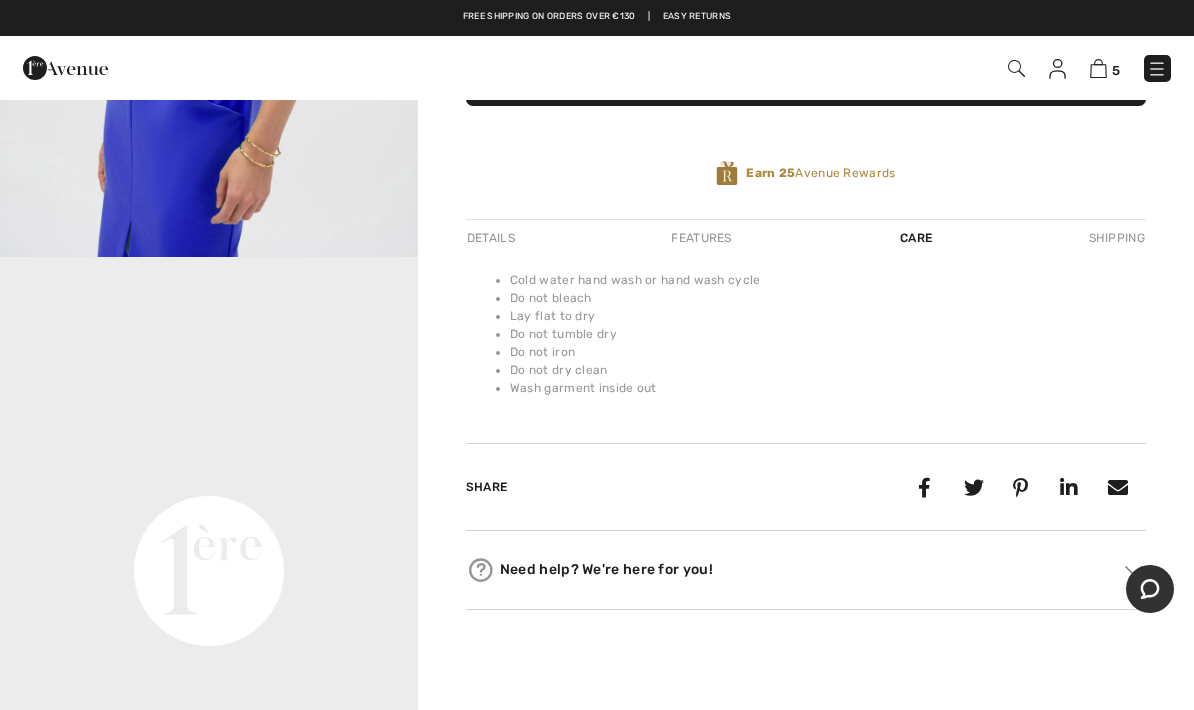 click on "Features" at bounding box center (701, 238) 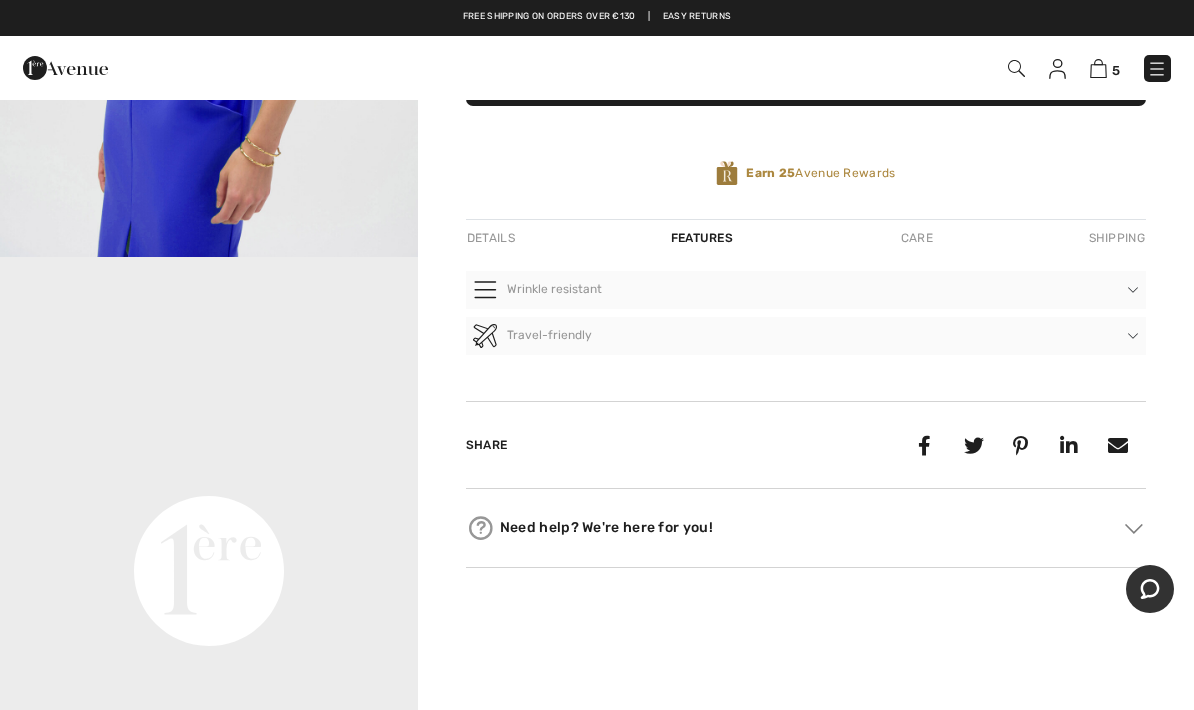 click on "Details" at bounding box center [493, 238] 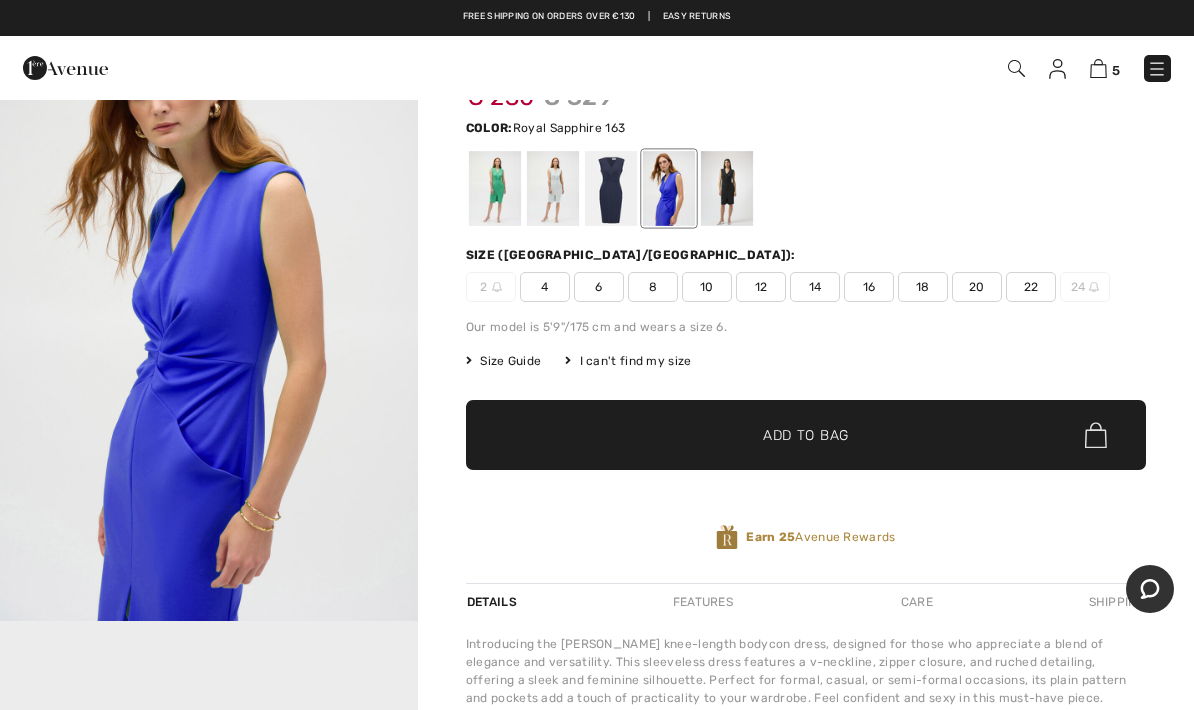 scroll, scrollTop: 104, scrollLeft: 0, axis: vertical 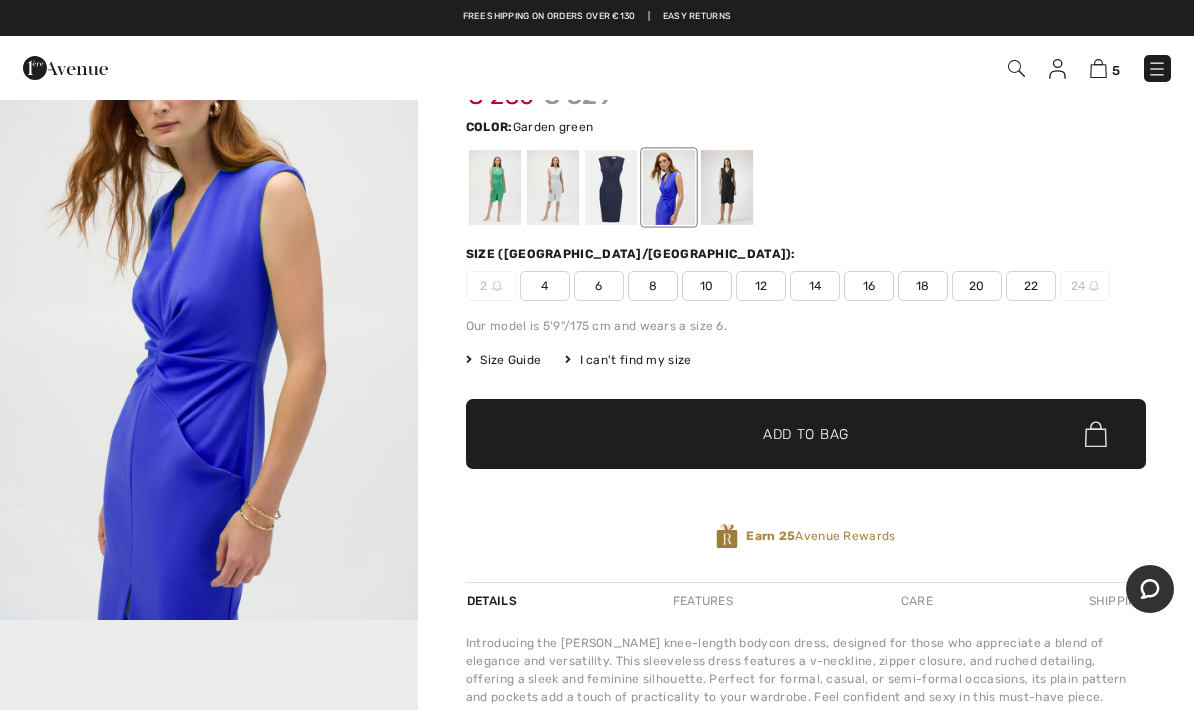 click at bounding box center (495, 187) 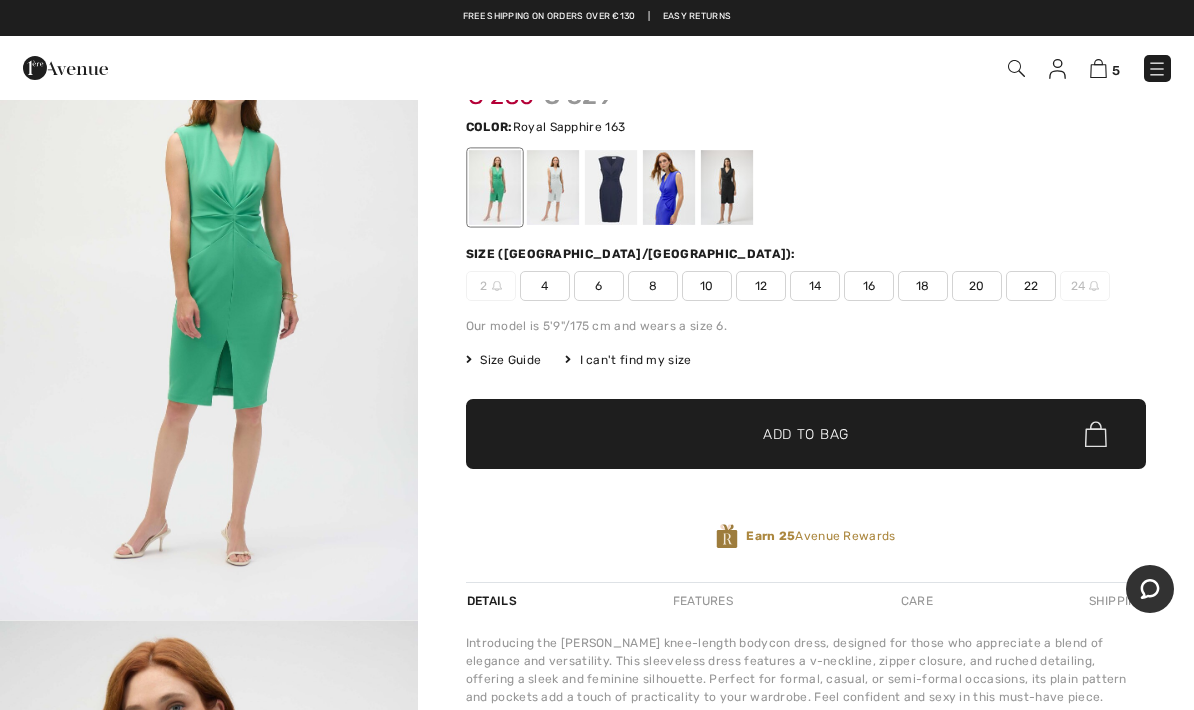 click at bounding box center (669, 187) 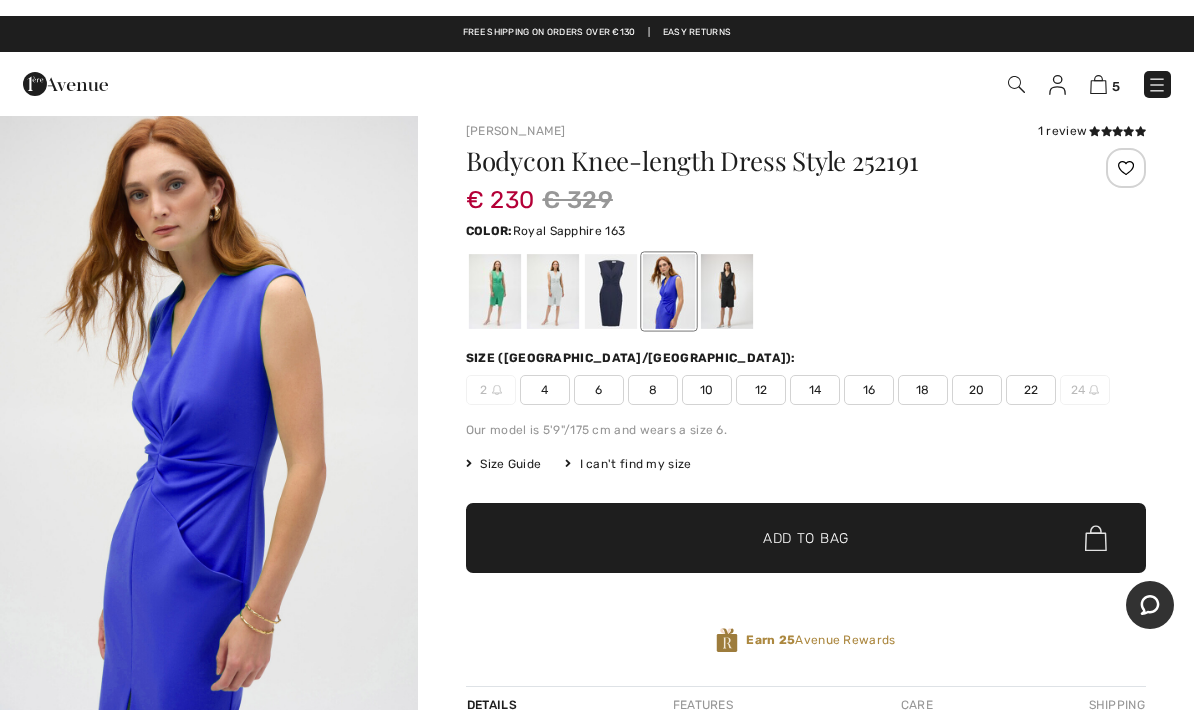 scroll, scrollTop: 0, scrollLeft: 0, axis: both 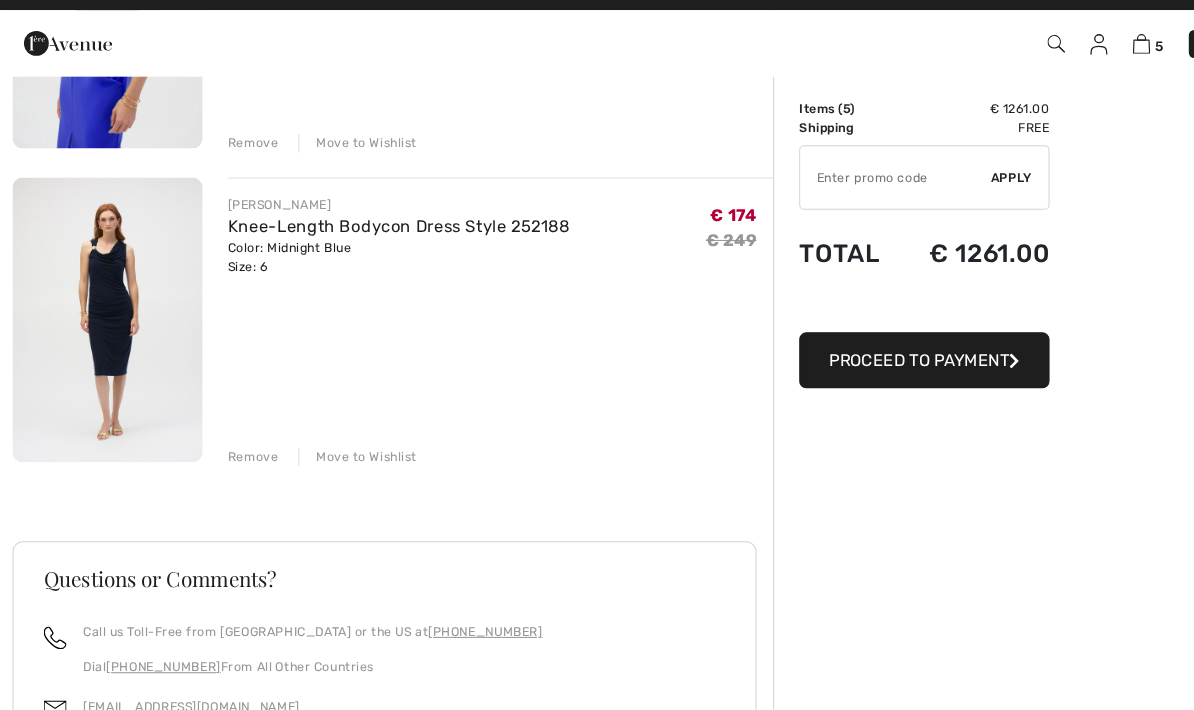 click on "Remove" at bounding box center (243, 466) 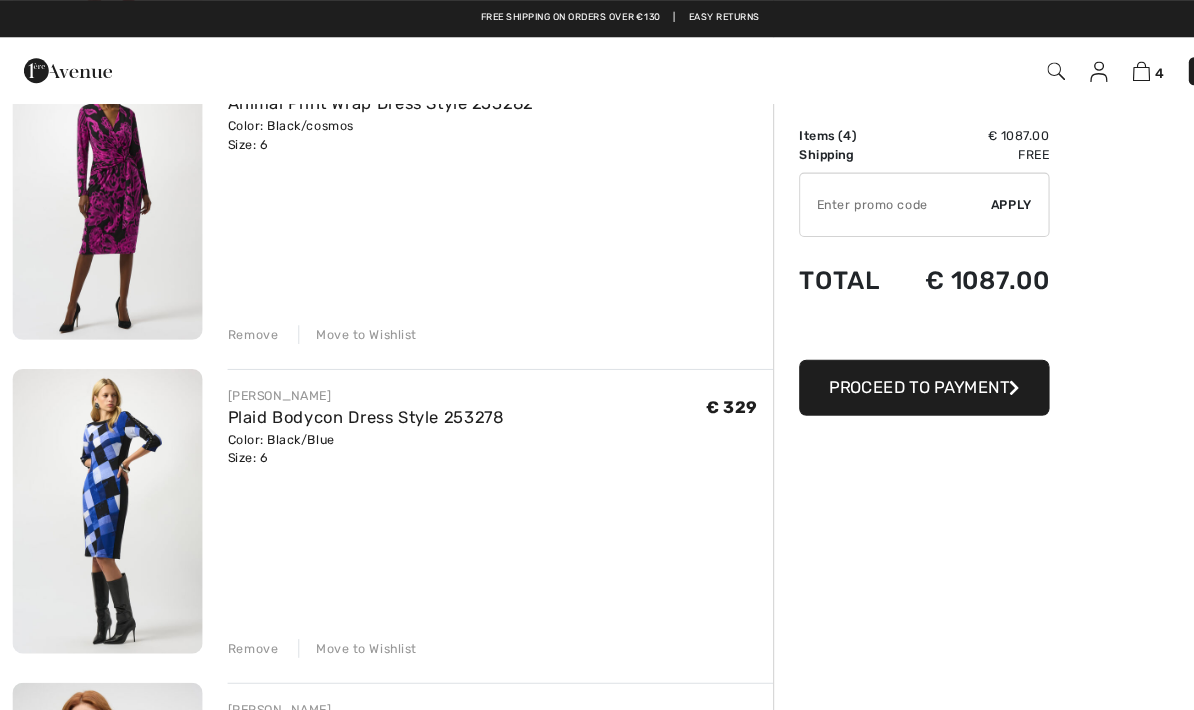 scroll, scrollTop: 510, scrollLeft: 0, axis: vertical 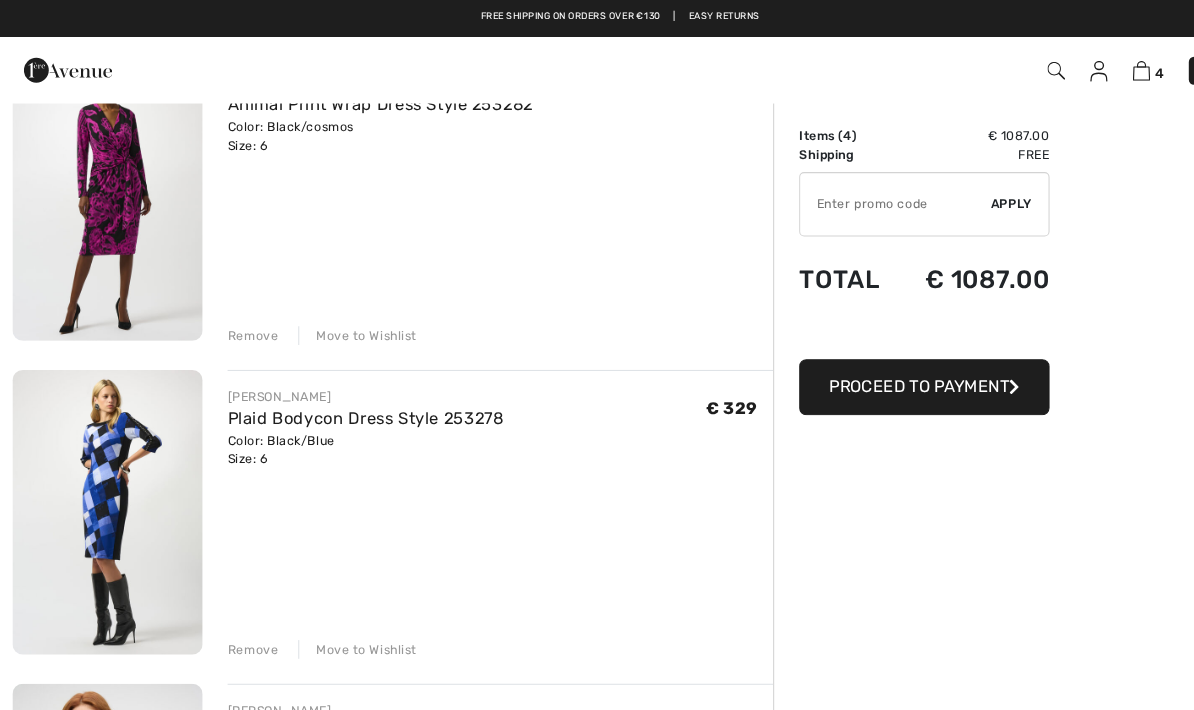 click at bounding box center (103, 493) 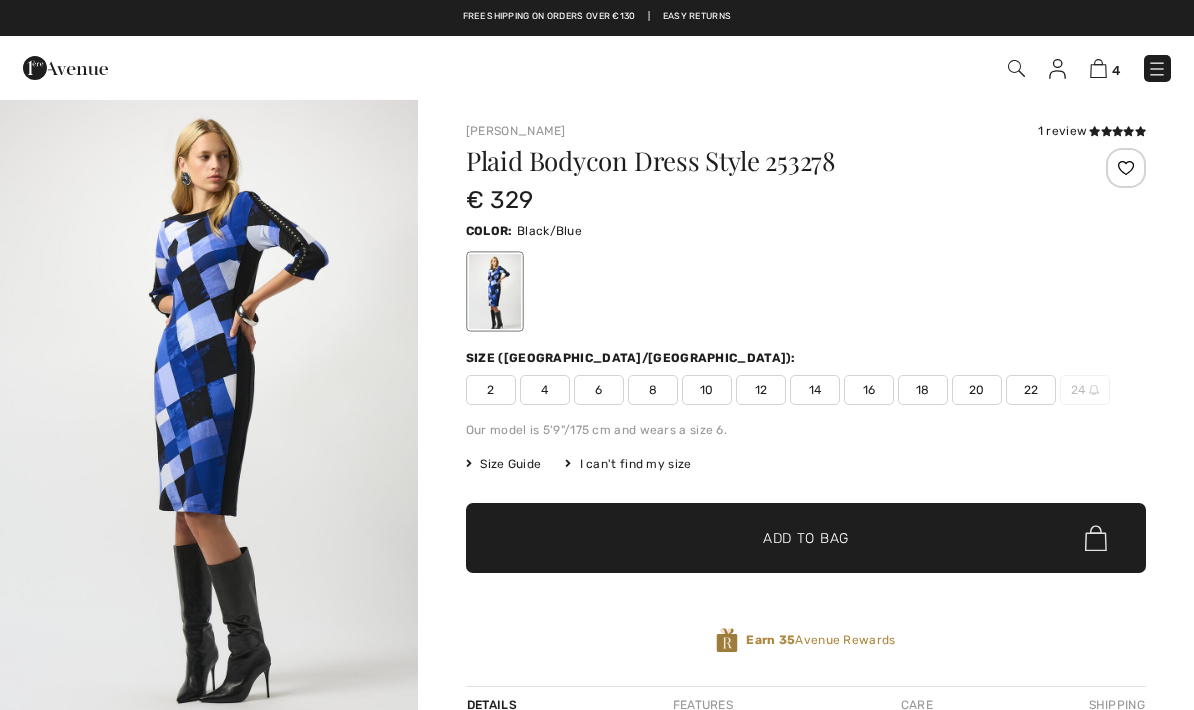 scroll, scrollTop: 0, scrollLeft: 0, axis: both 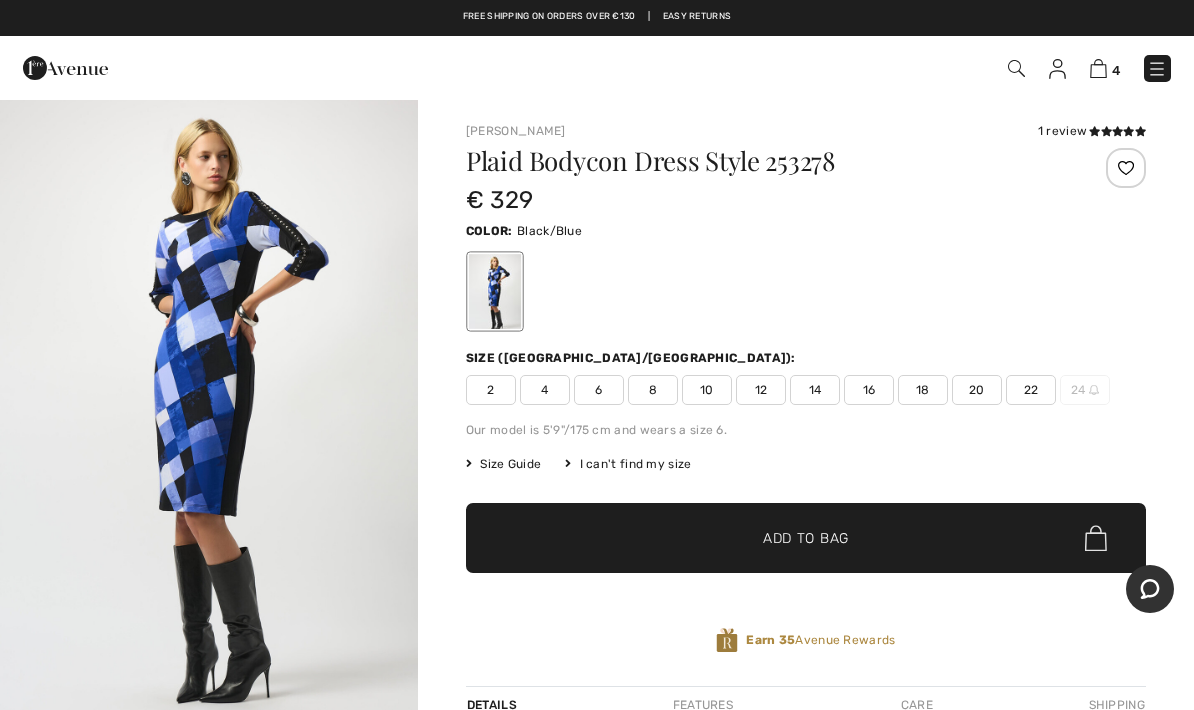 click at bounding box center [209, 411] 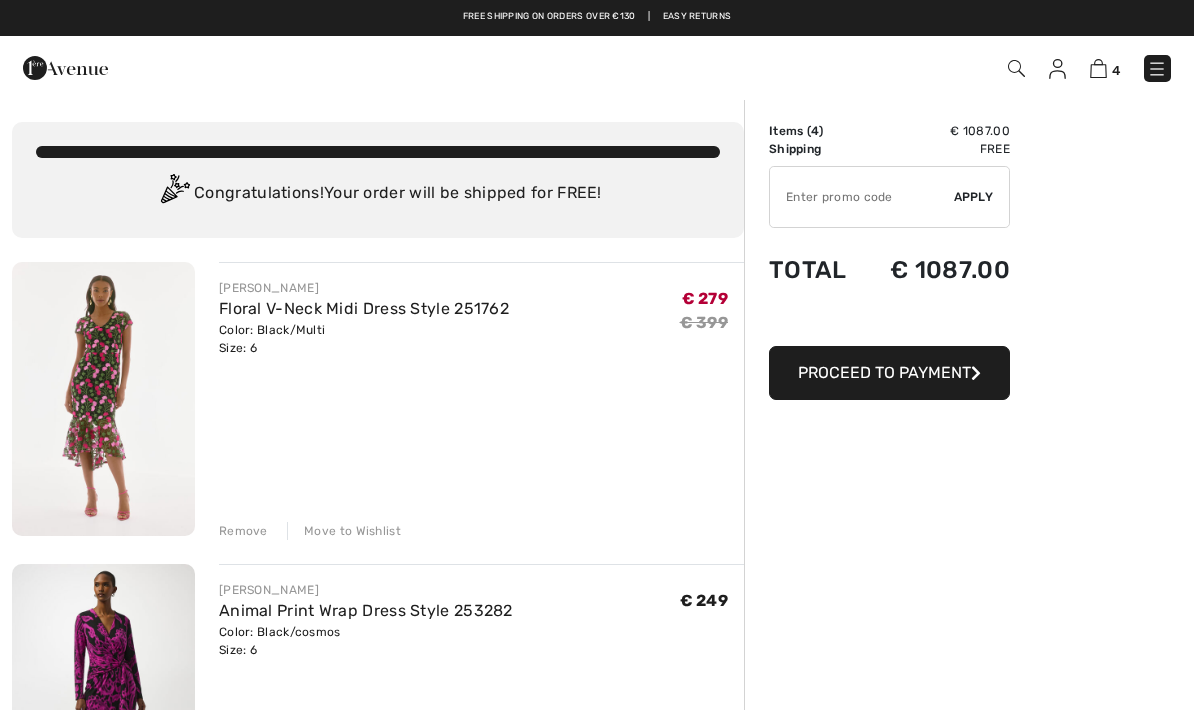 scroll, scrollTop: 0, scrollLeft: 0, axis: both 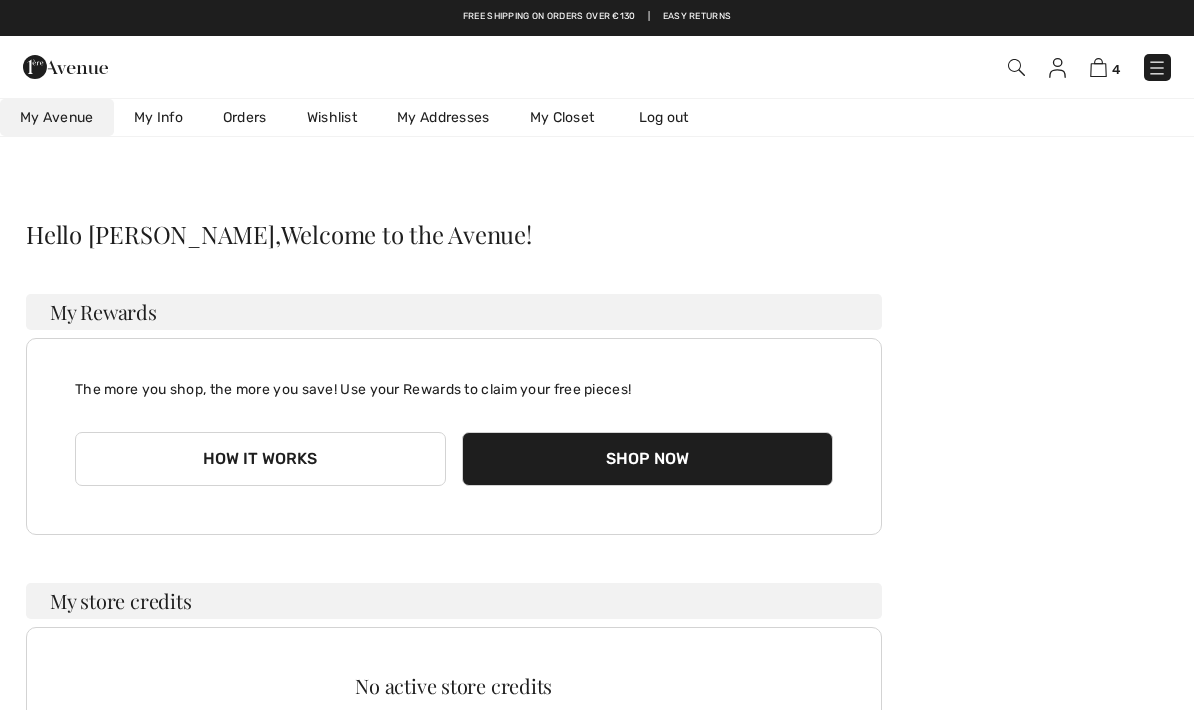 click at bounding box center [1057, 68] 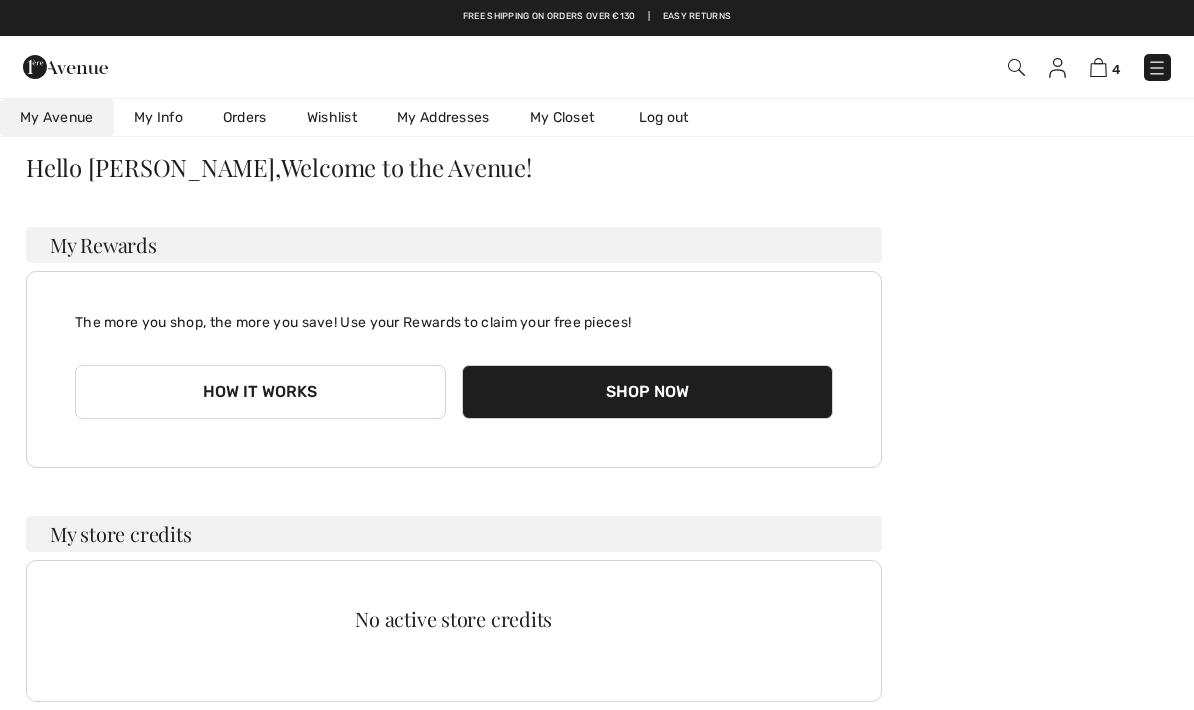 scroll, scrollTop: 0, scrollLeft: 0, axis: both 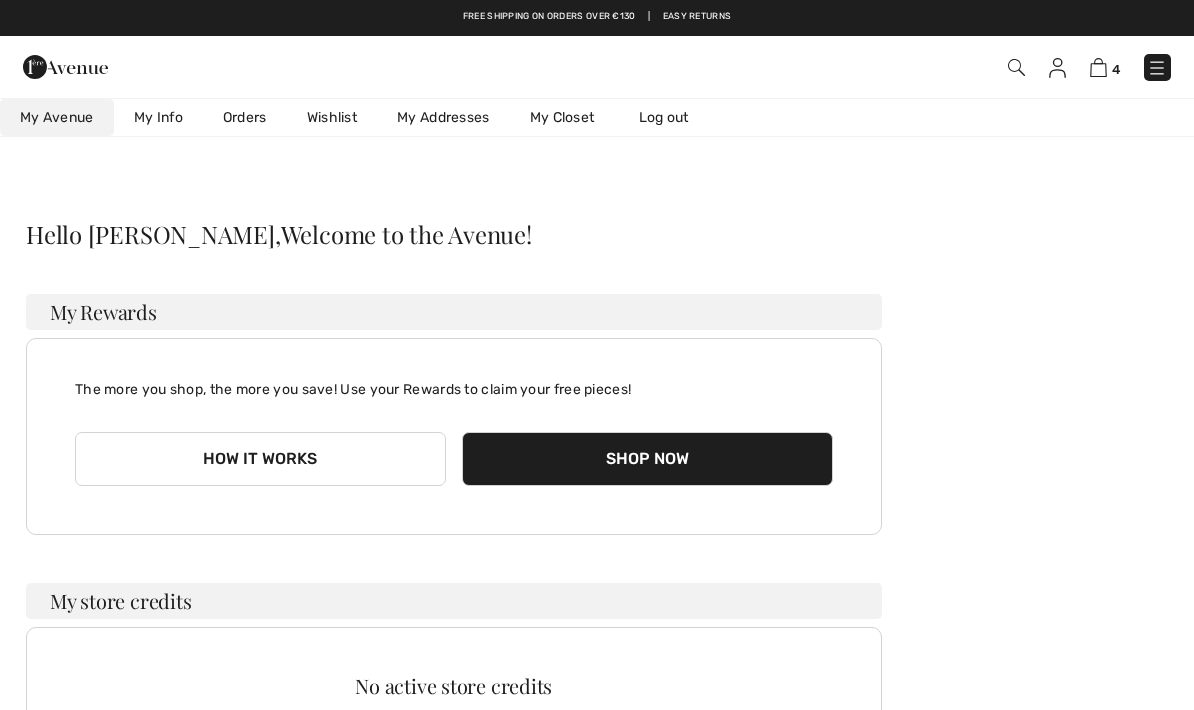 click on "Orders" at bounding box center [245, 117] 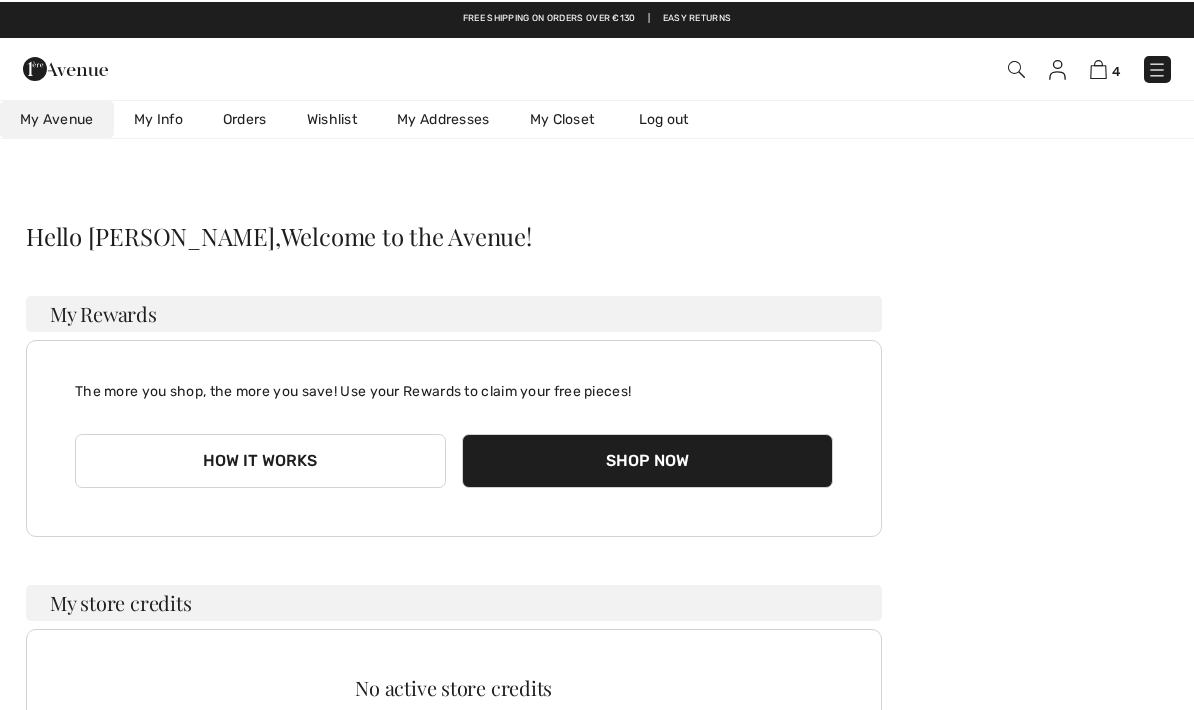scroll, scrollTop: 0, scrollLeft: 0, axis: both 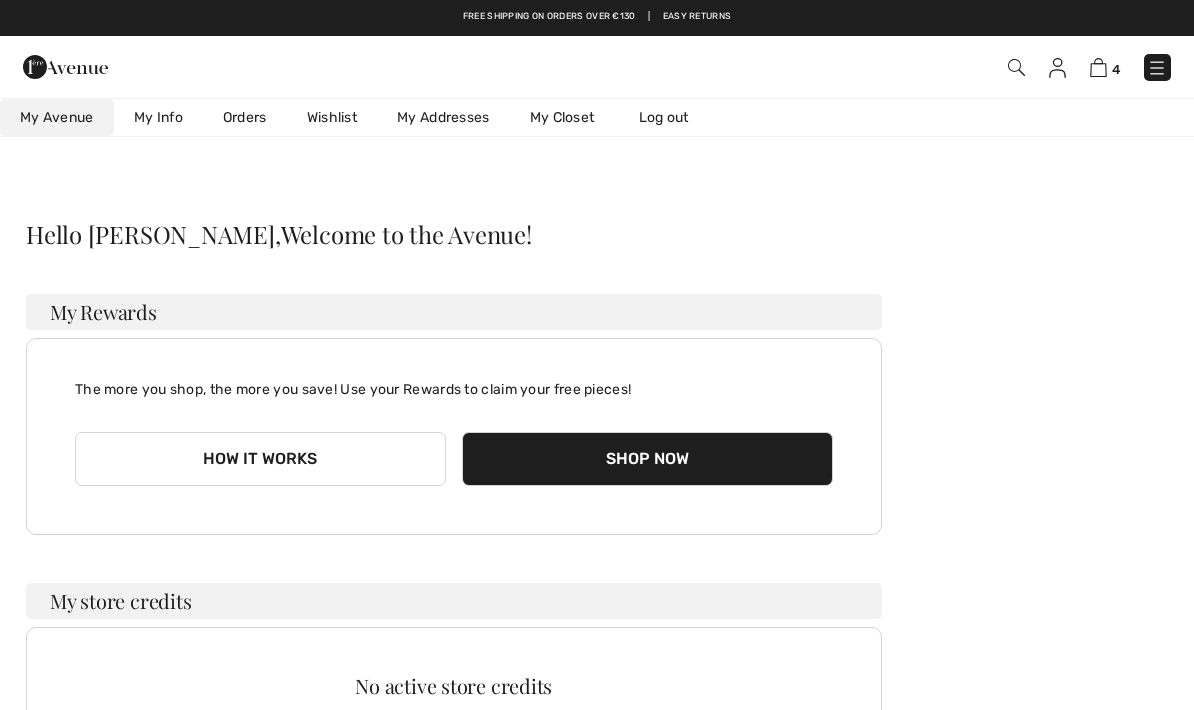 click at bounding box center (1057, 68) 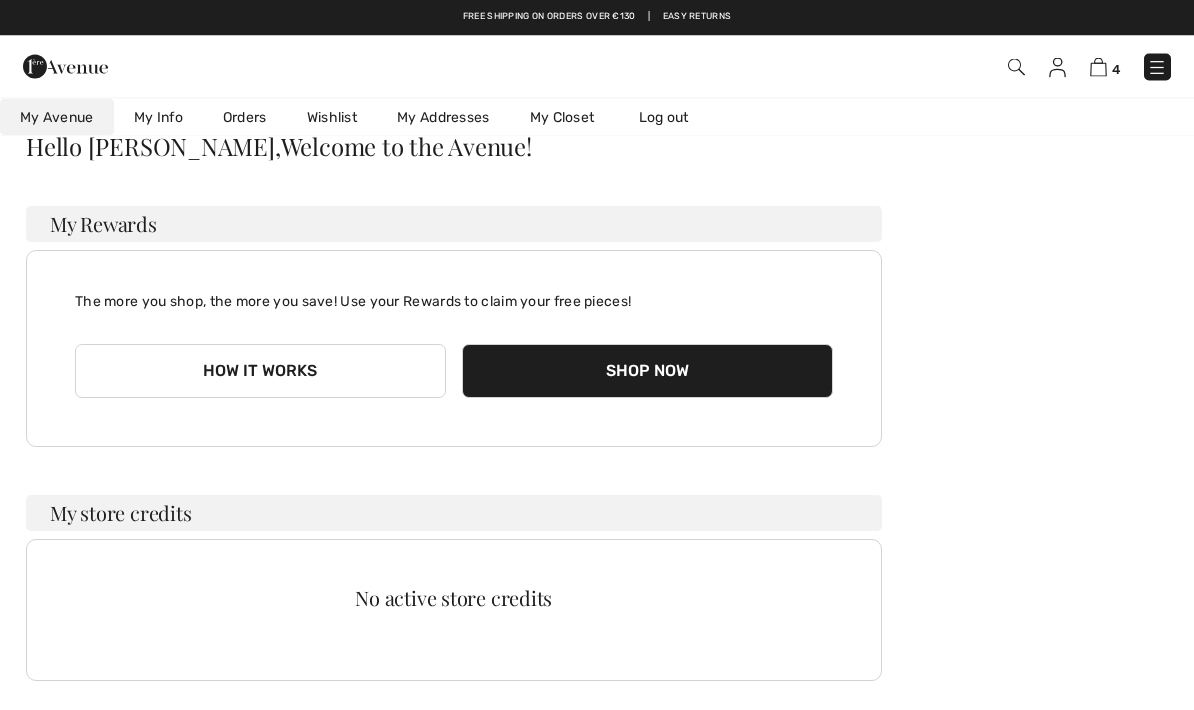 scroll, scrollTop: 79, scrollLeft: 0, axis: vertical 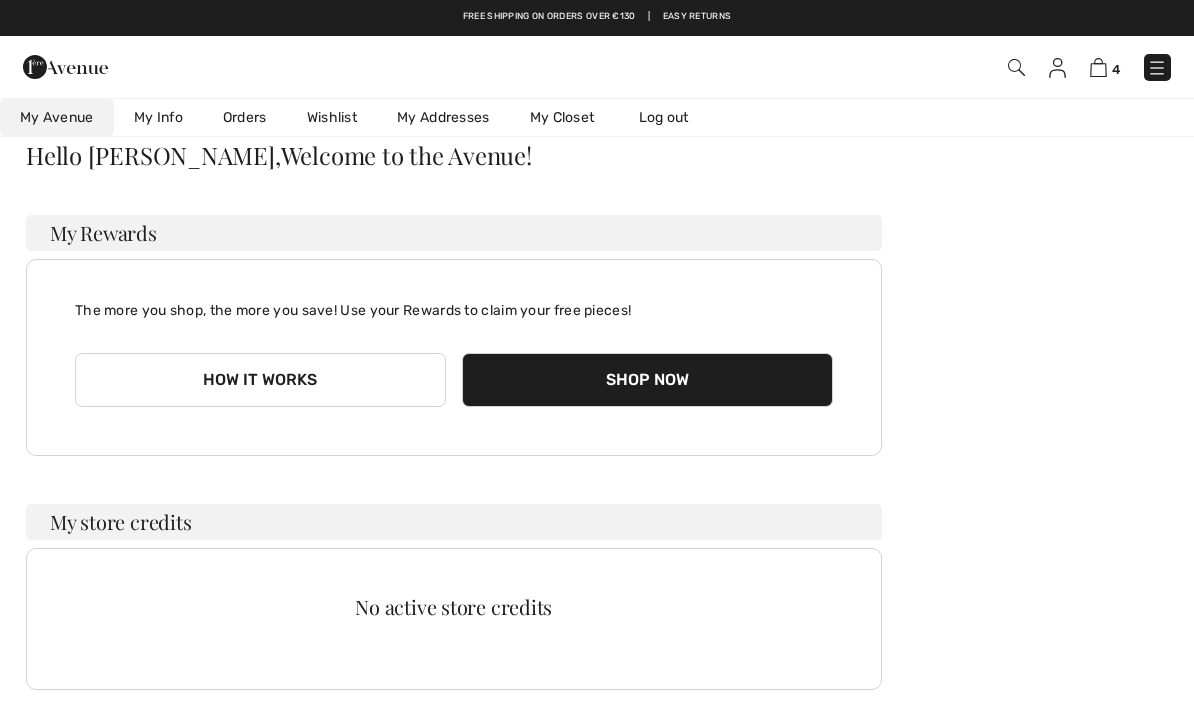 click on "My Addresses" at bounding box center [443, 117] 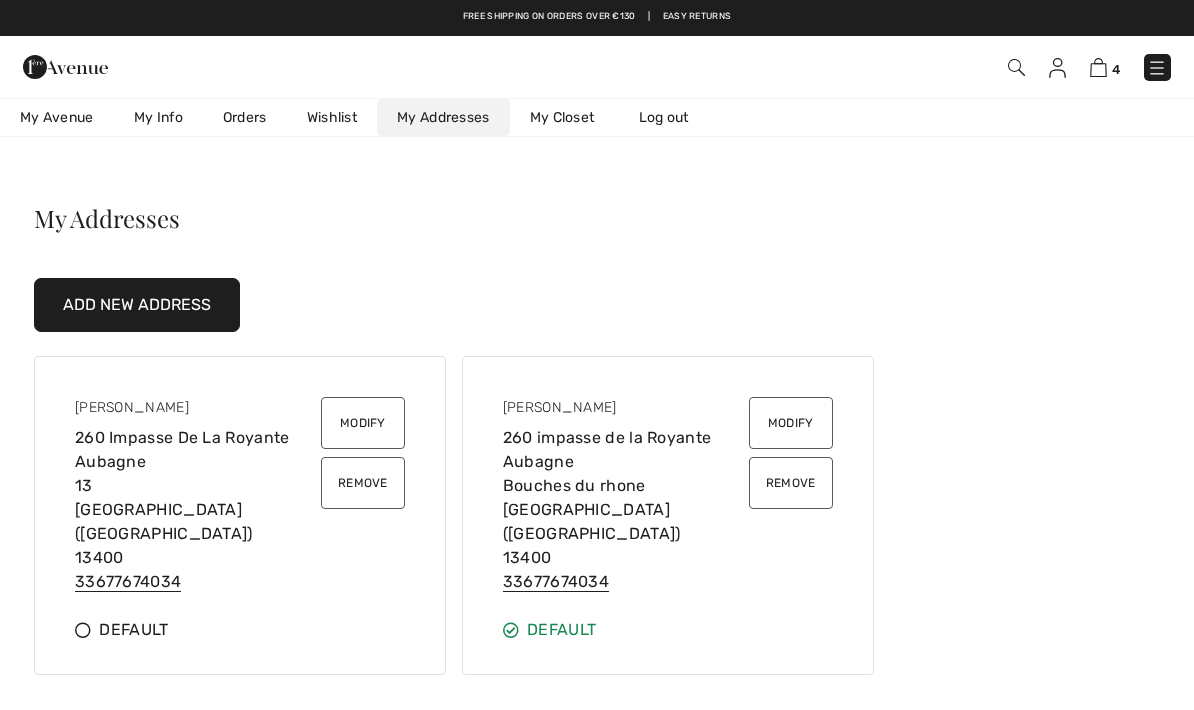 scroll, scrollTop: 0, scrollLeft: 0, axis: both 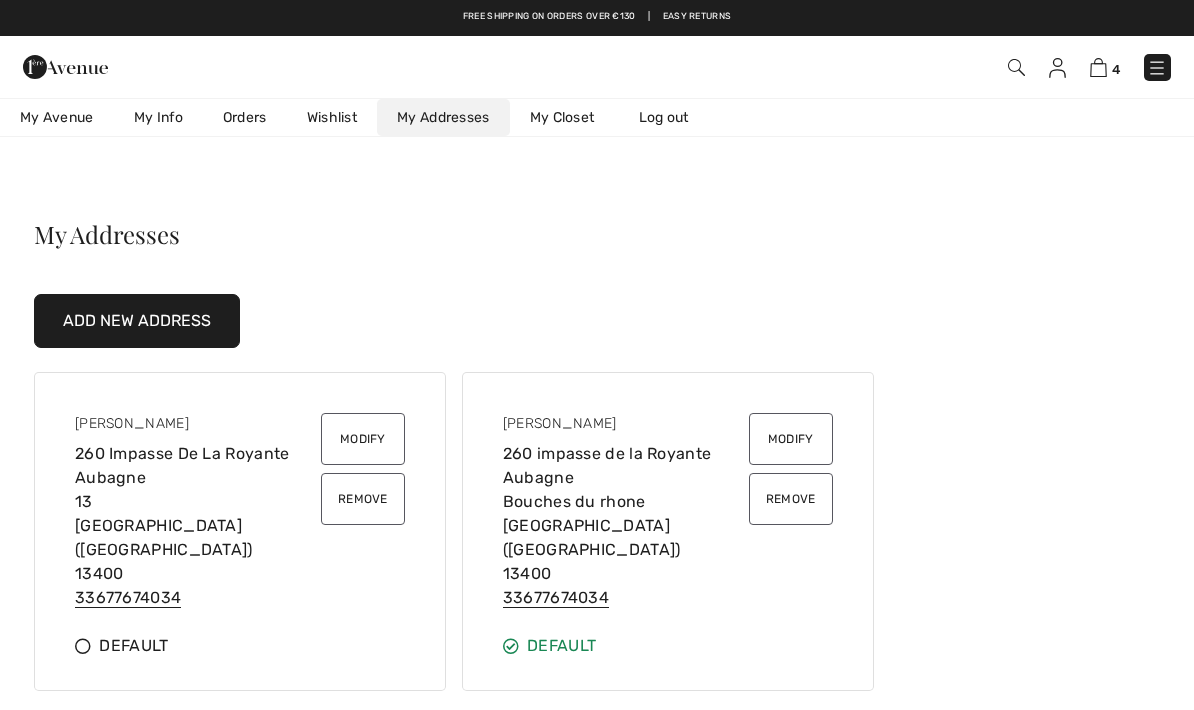 click on "My Info" at bounding box center [158, 117] 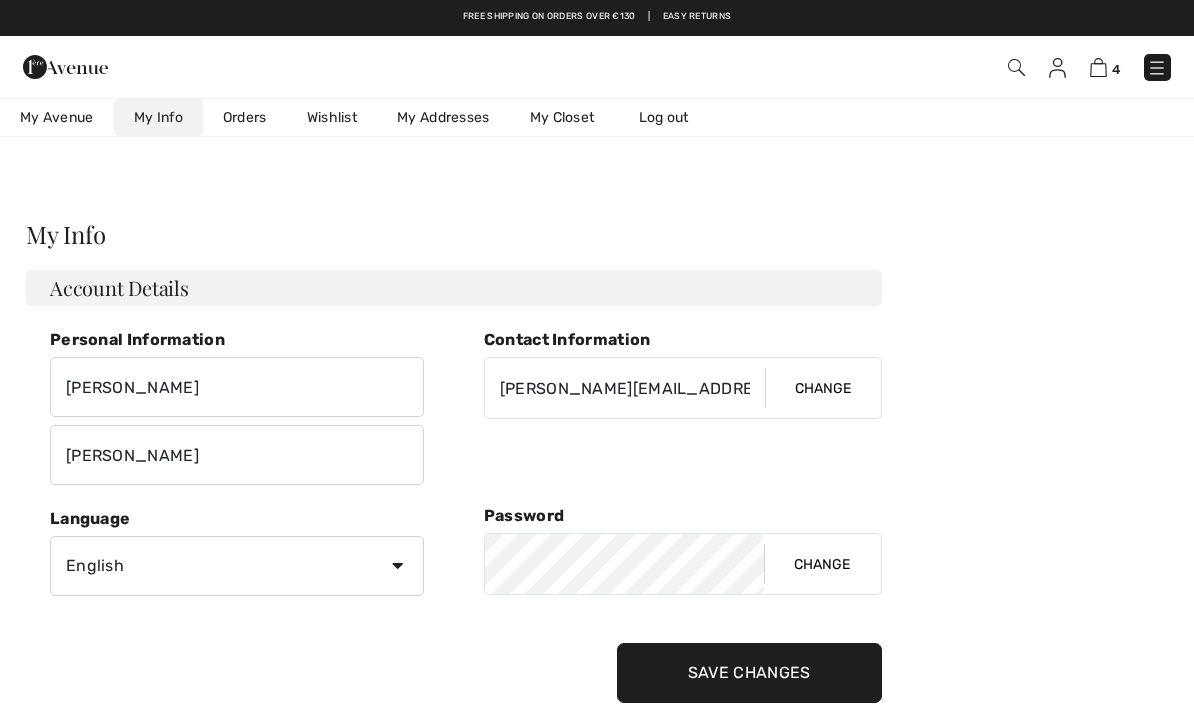 click on "My Avenue" at bounding box center (57, 117) 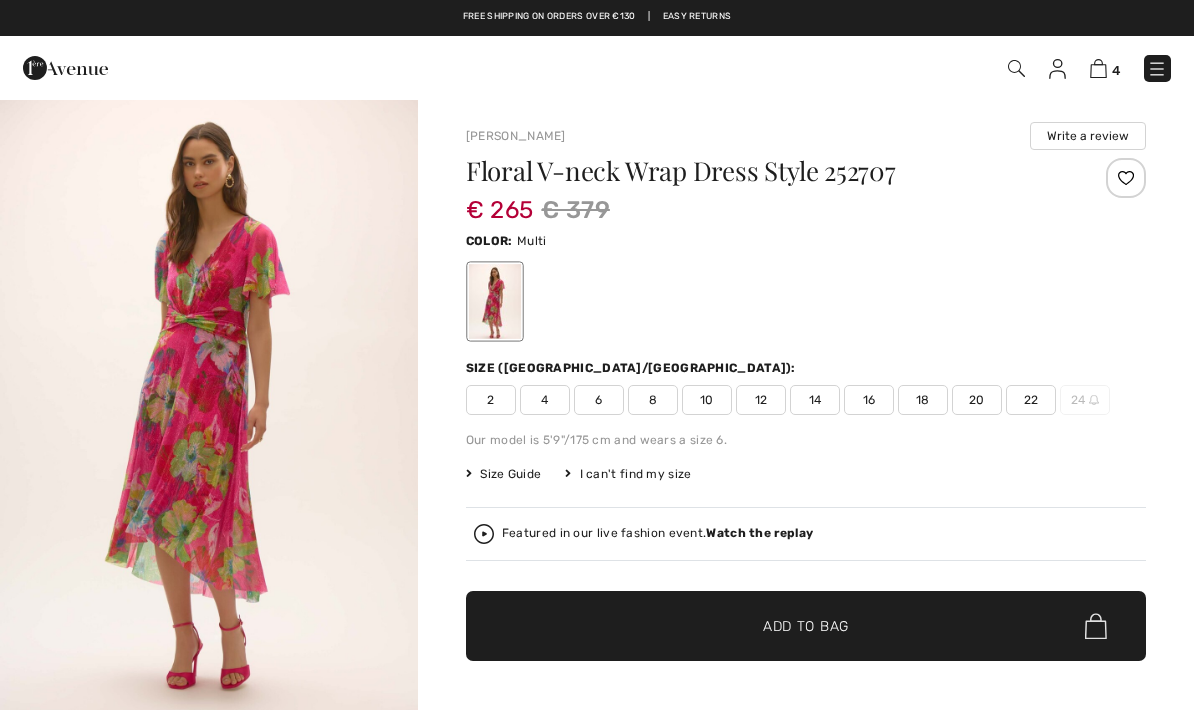 scroll, scrollTop: 501, scrollLeft: 0, axis: vertical 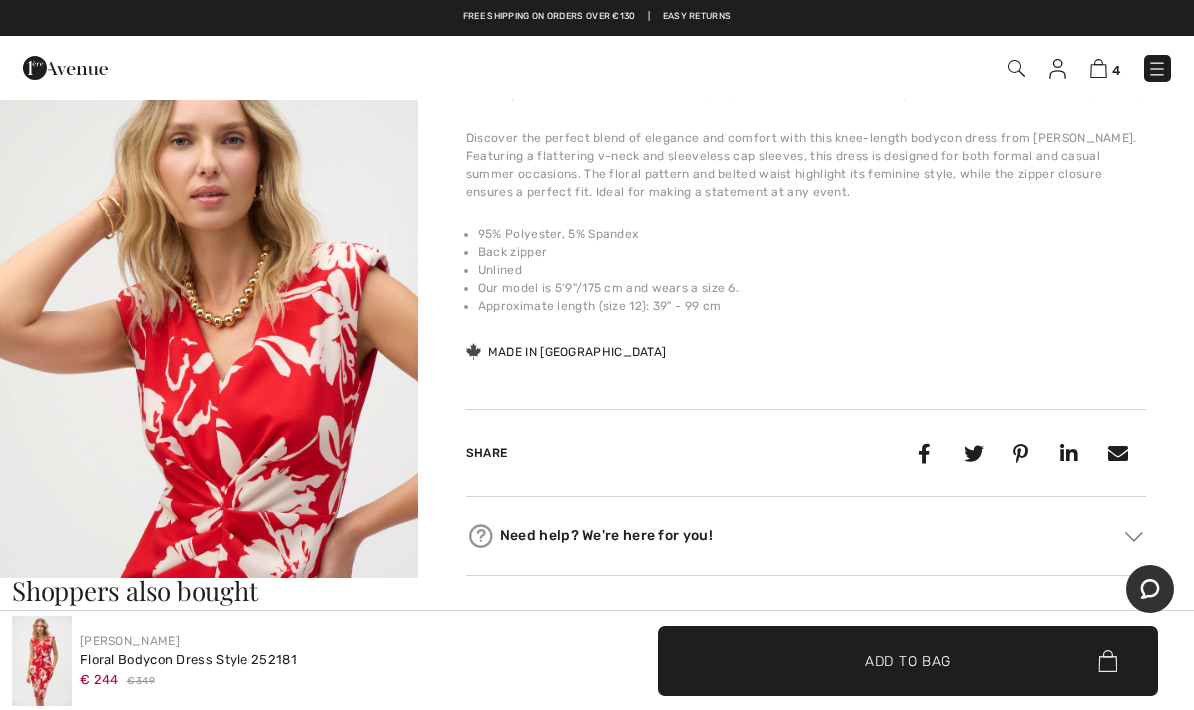click at bounding box center [209, 351] 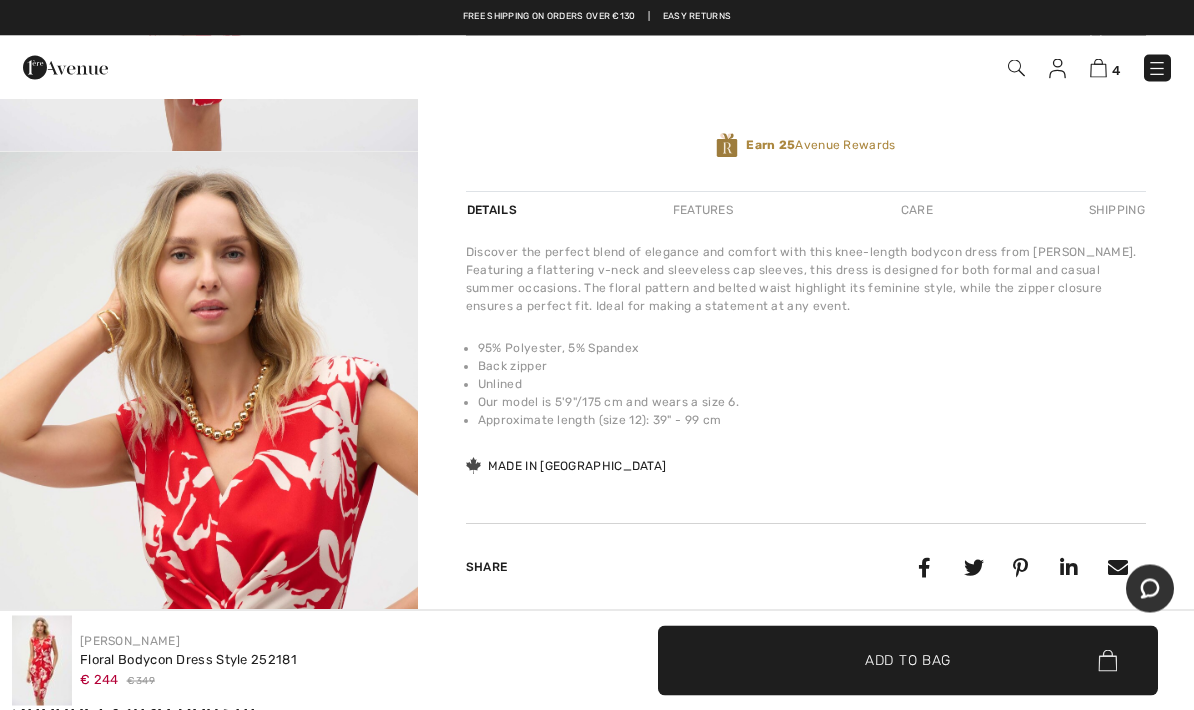 scroll, scrollTop: 0, scrollLeft: 0, axis: both 